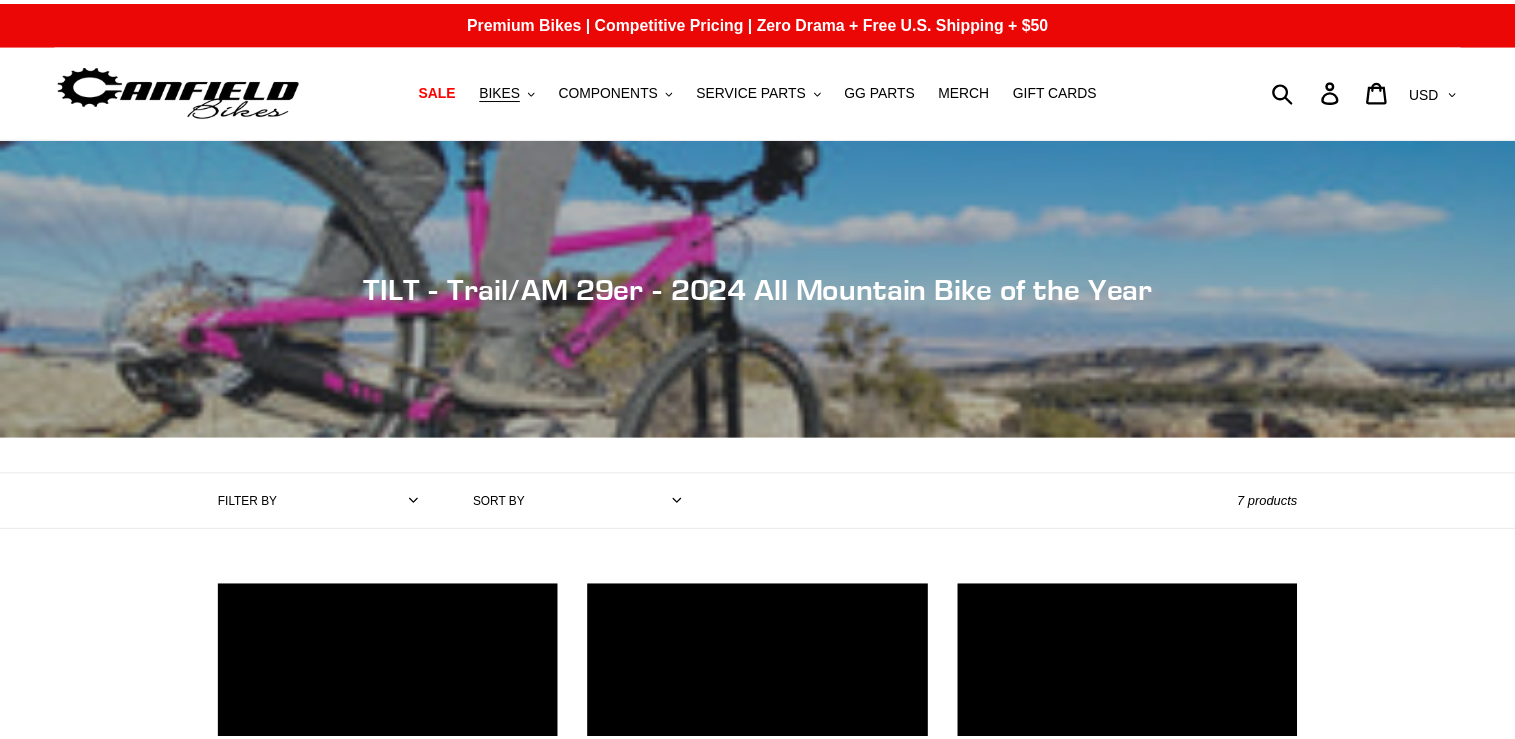 scroll, scrollTop: 0, scrollLeft: 0, axis: both 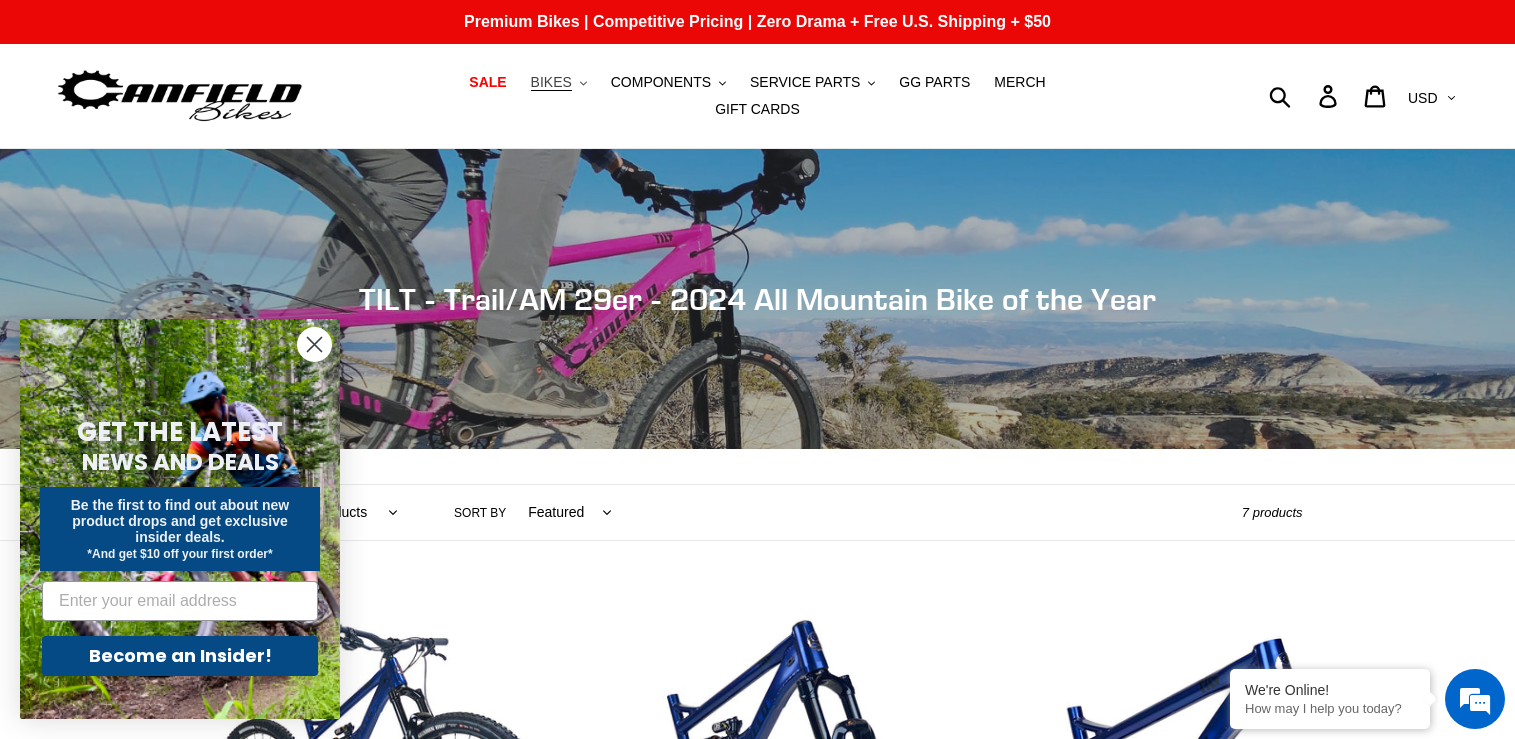 click on "BIKES" at bounding box center [551, 82] 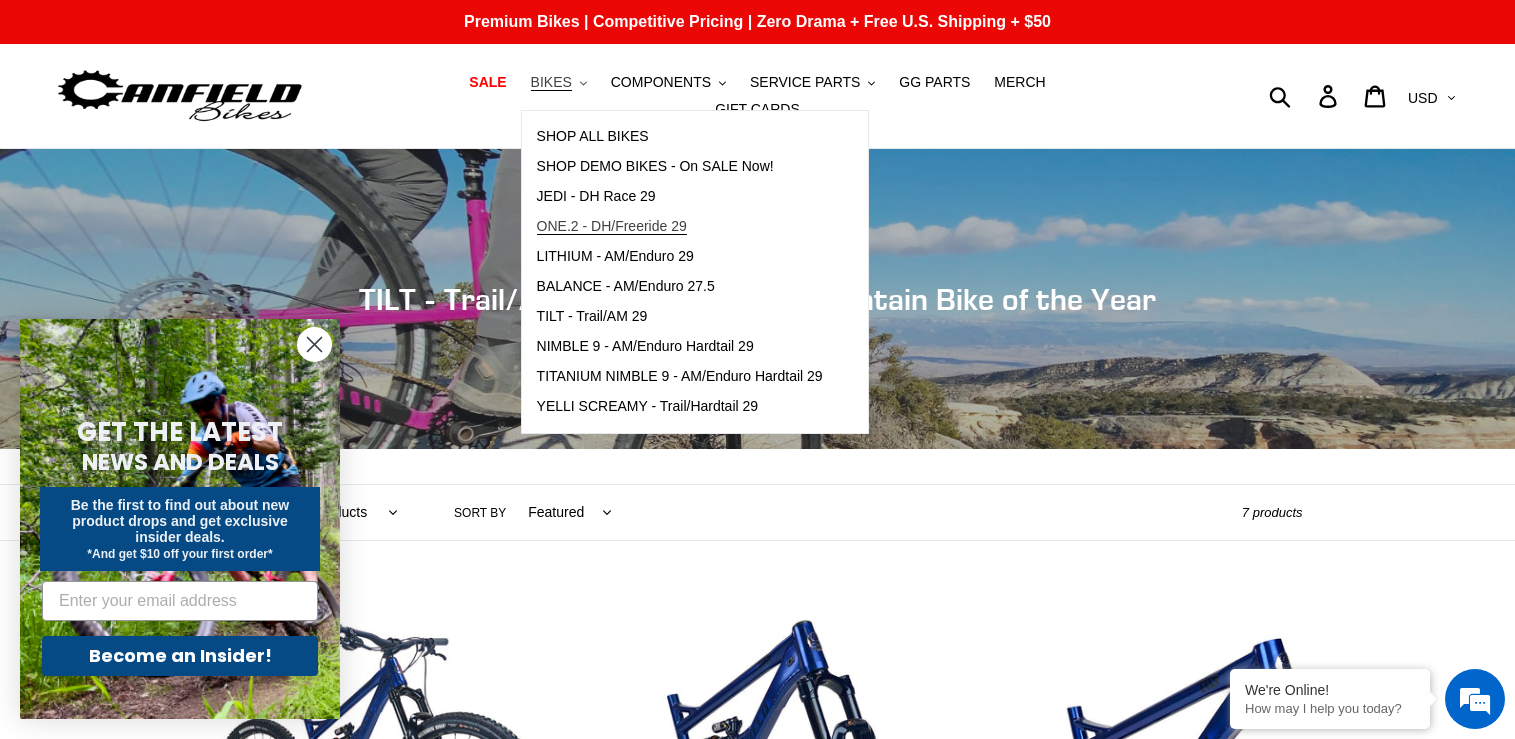 scroll, scrollTop: 0, scrollLeft: 0, axis: both 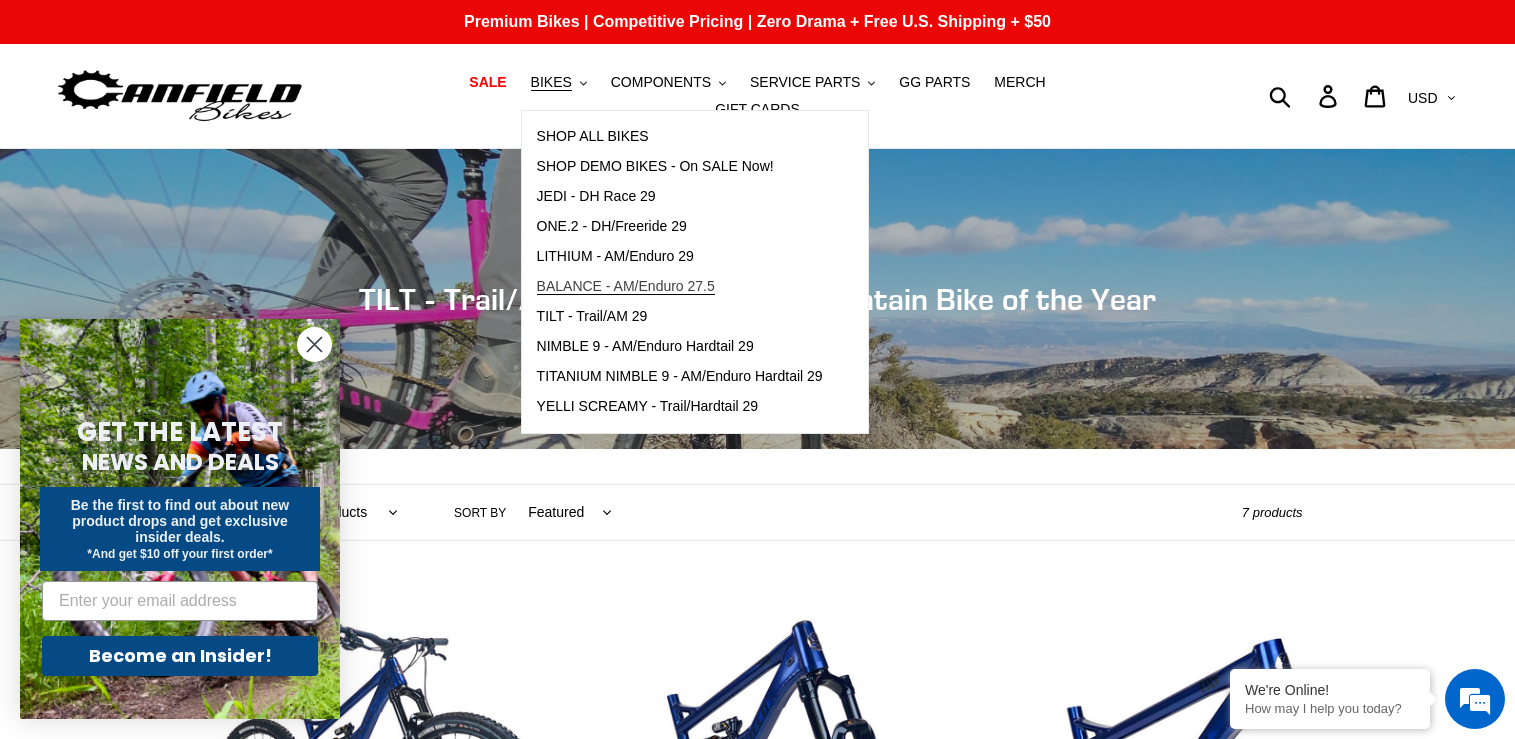 click on "BALANCE - AM/Enduro 27.5" at bounding box center [626, 286] 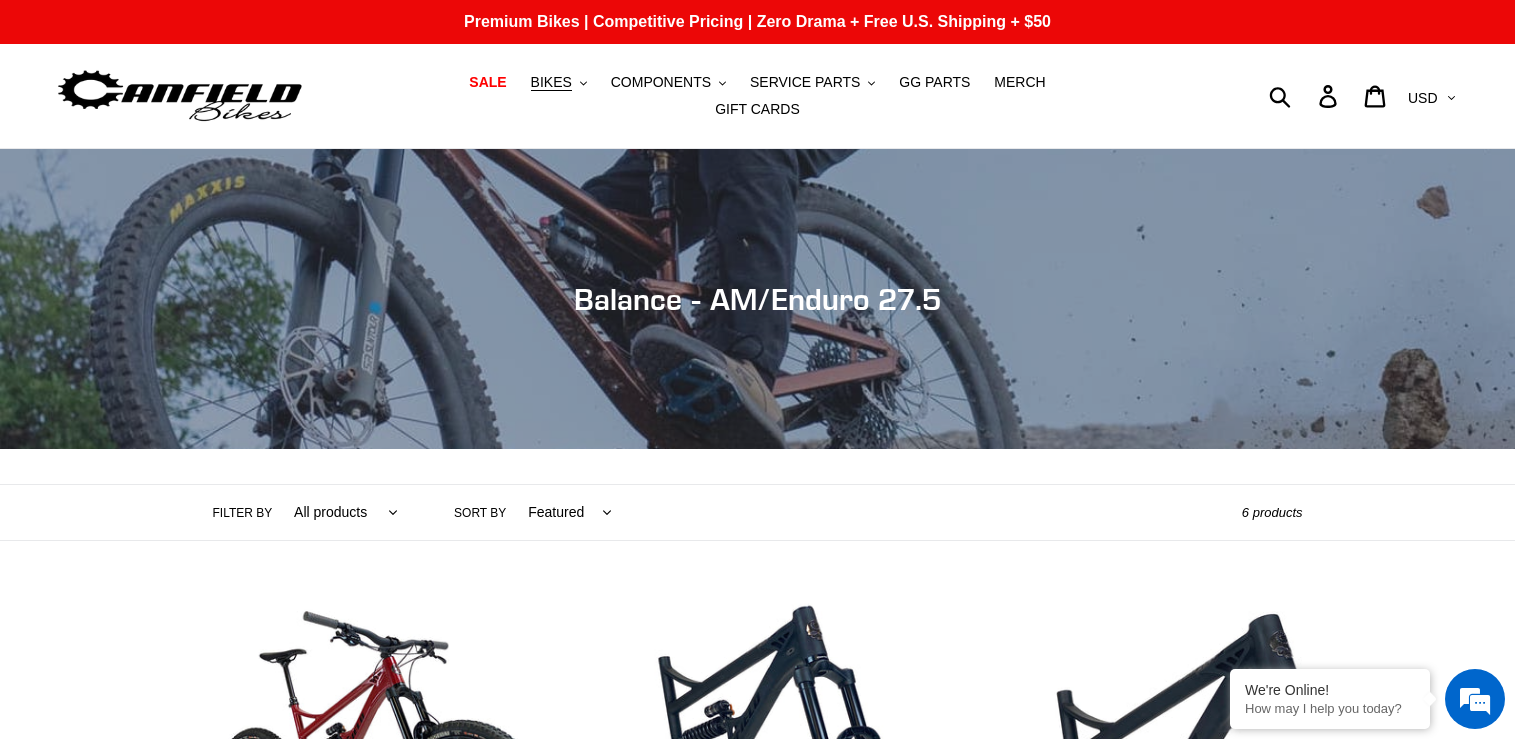 scroll, scrollTop: 0, scrollLeft: 0, axis: both 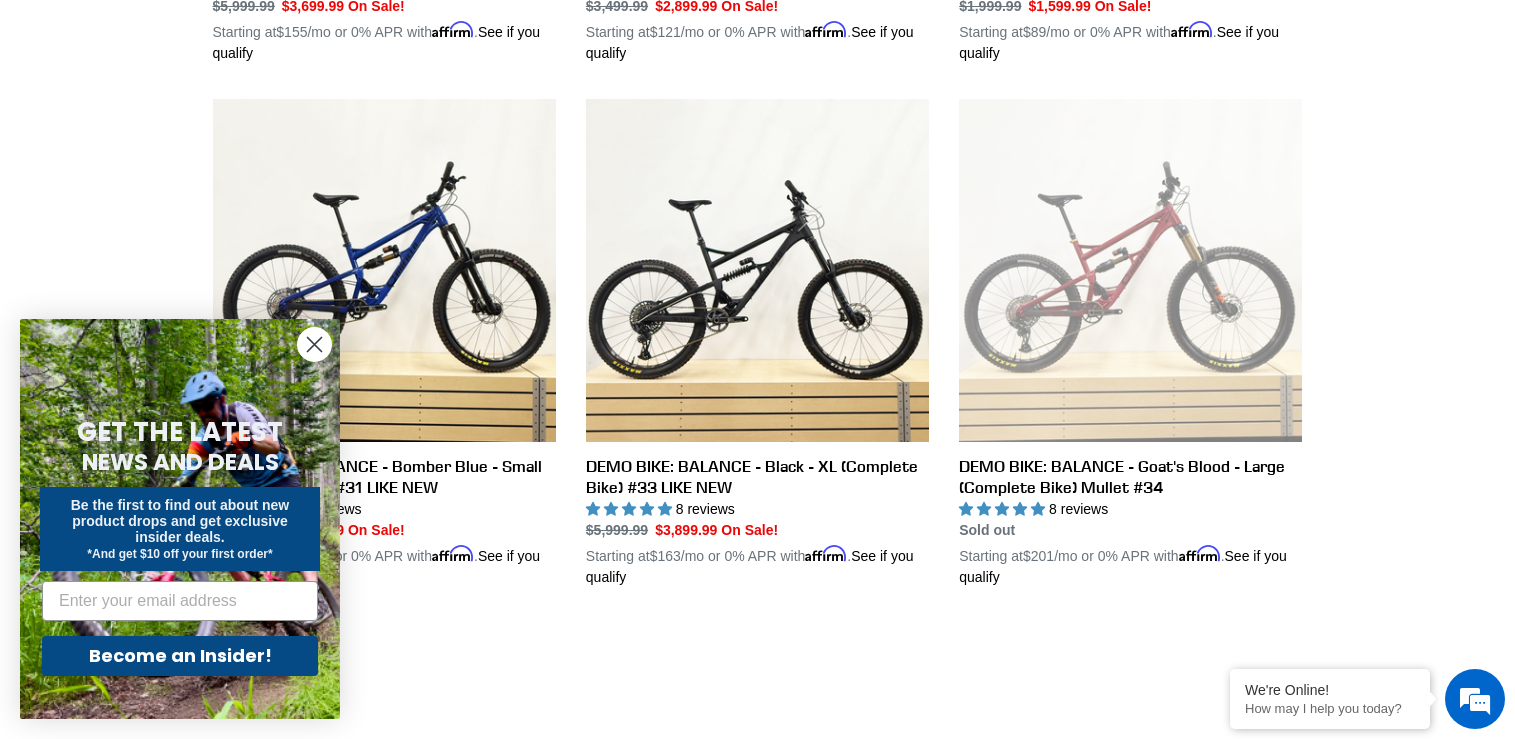 click 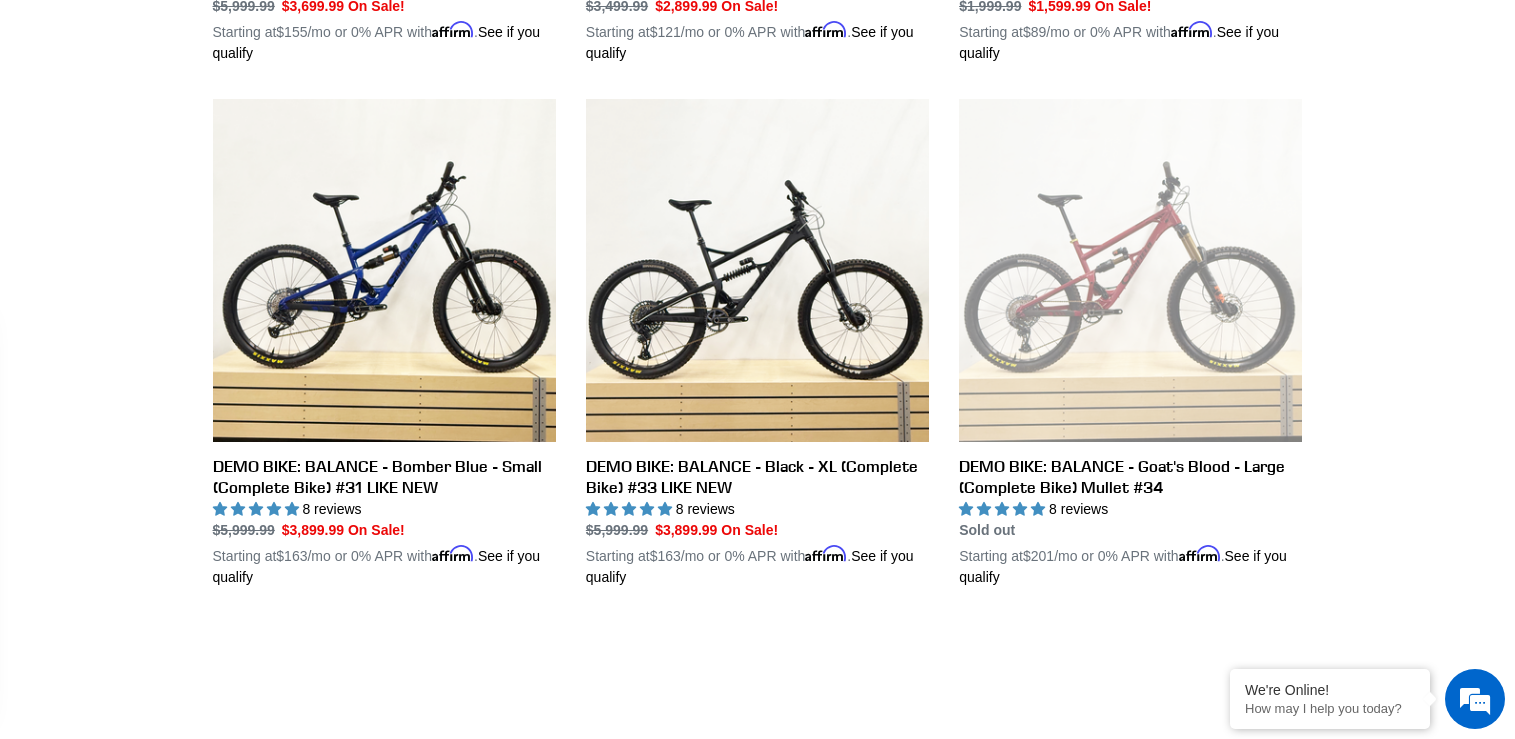 scroll, scrollTop: 0, scrollLeft: 0, axis: both 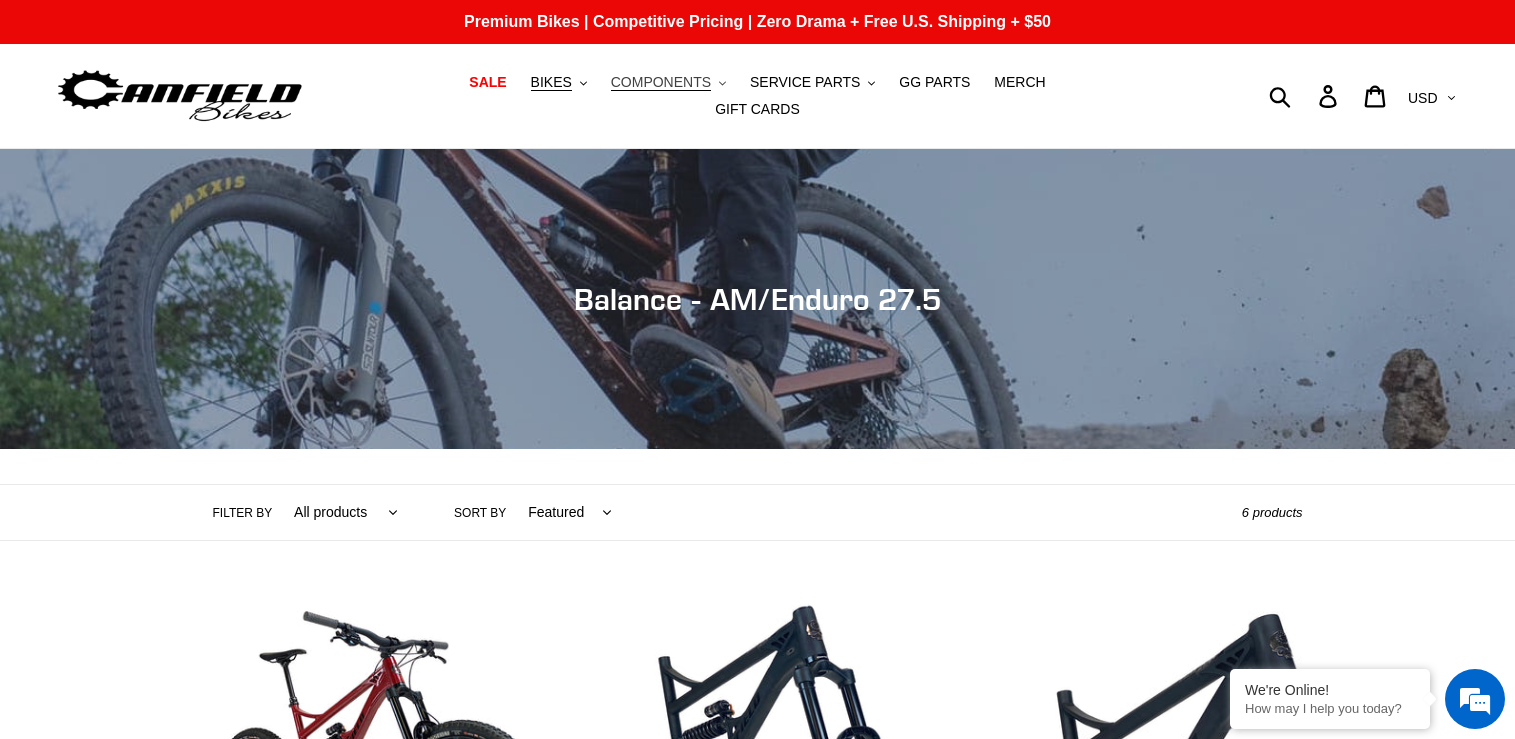 click on "COMPONENTS" at bounding box center (661, 82) 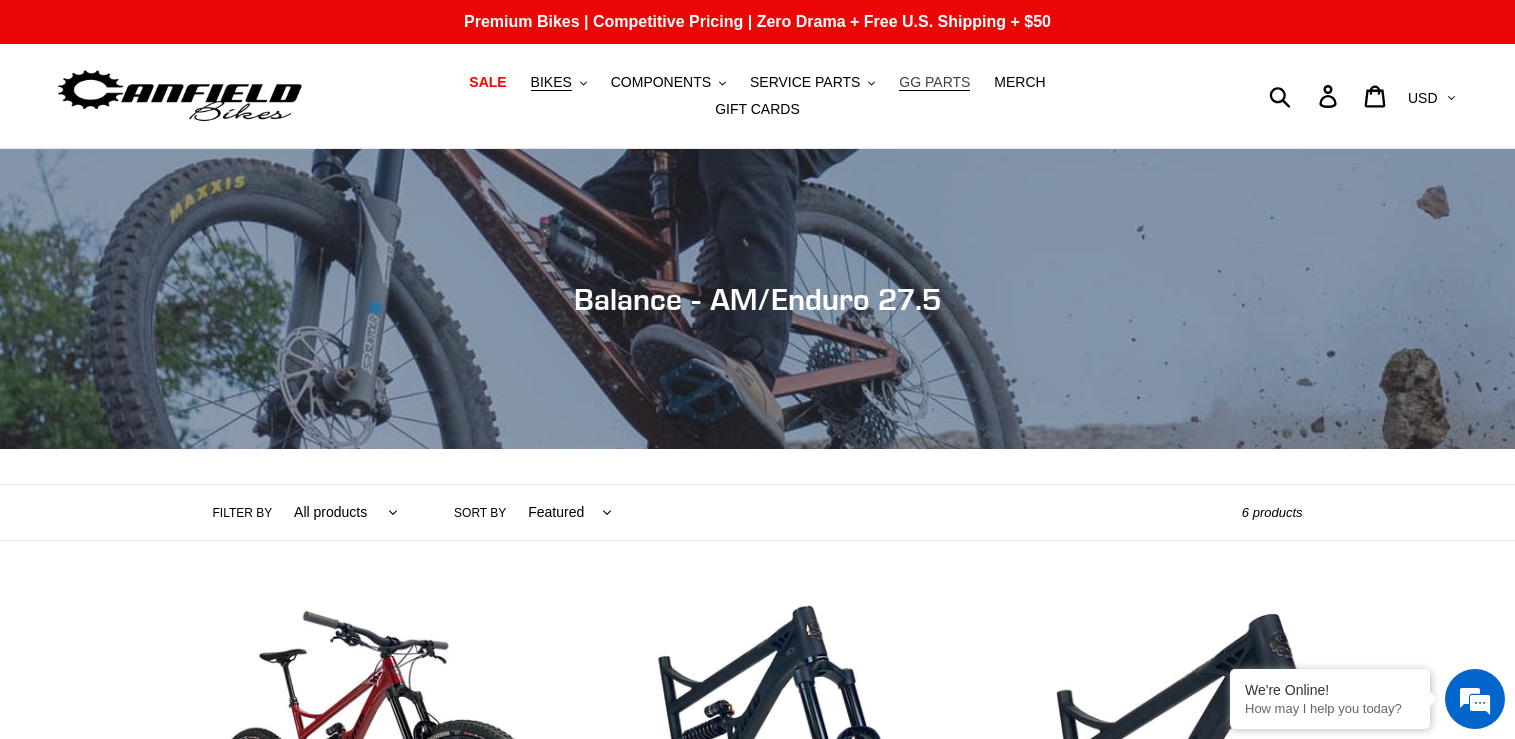 click on "GG PARTS" at bounding box center (934, 82) 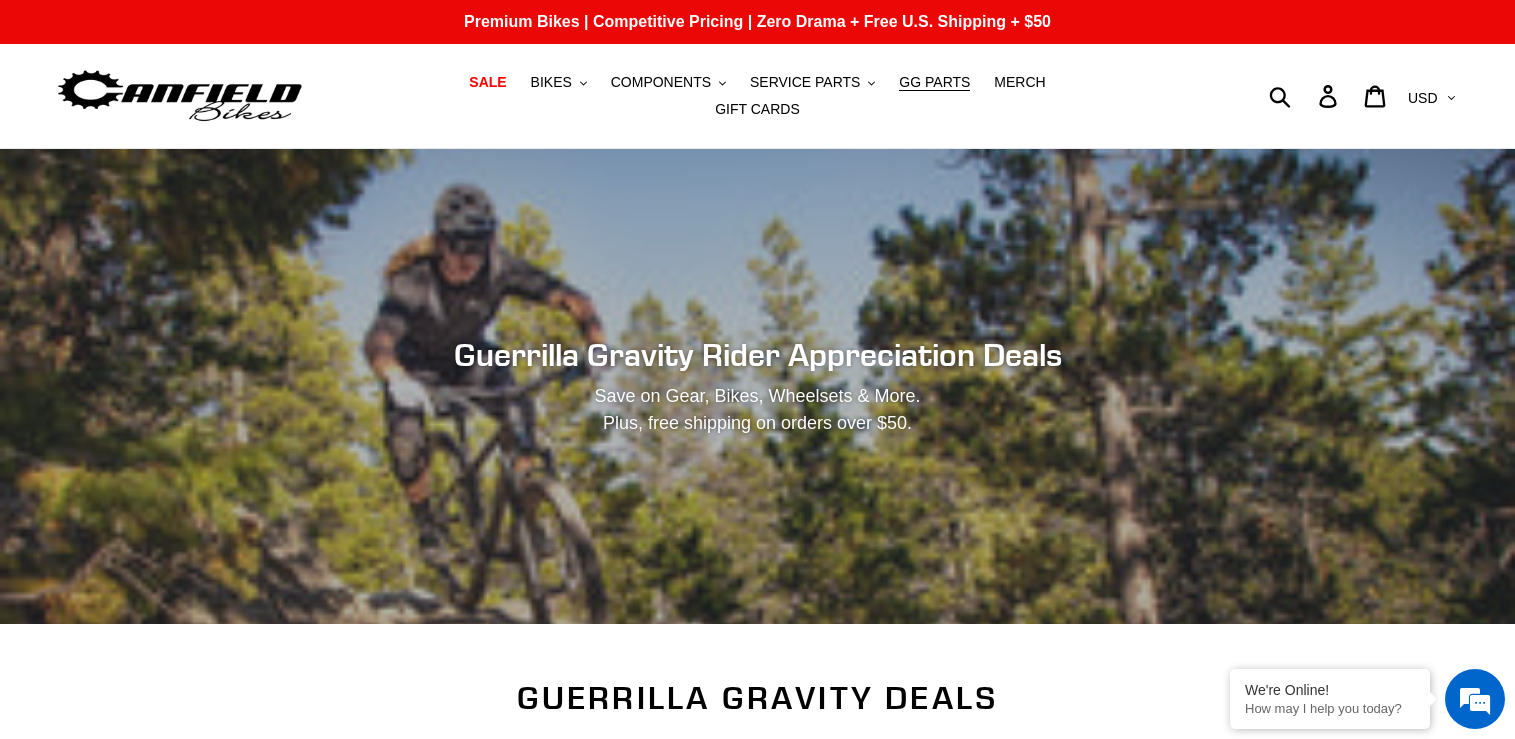 scroll, scrollTop: 0, scrollLeft: 0, axis: both 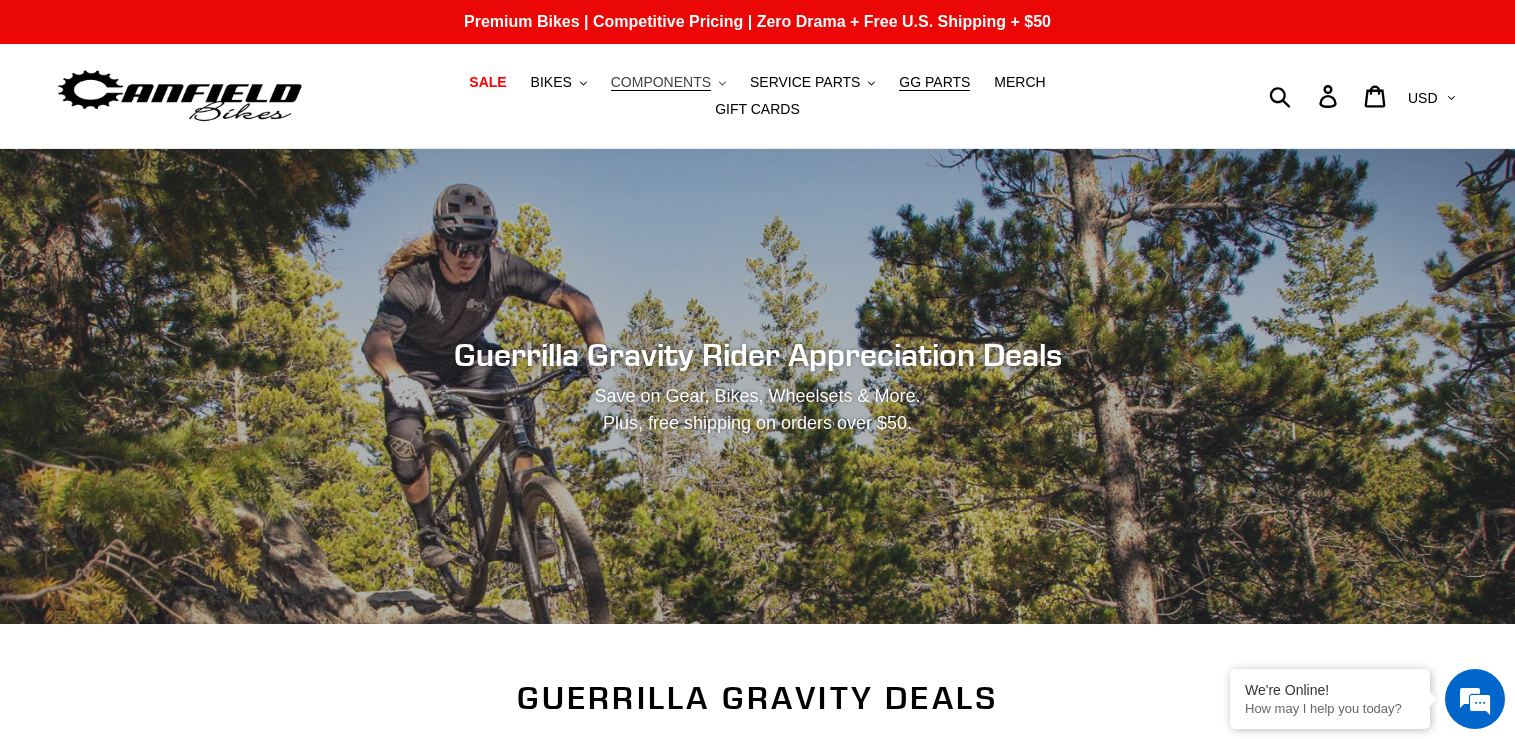 click on "COMPONENTS" at bounding box center (661, 82) 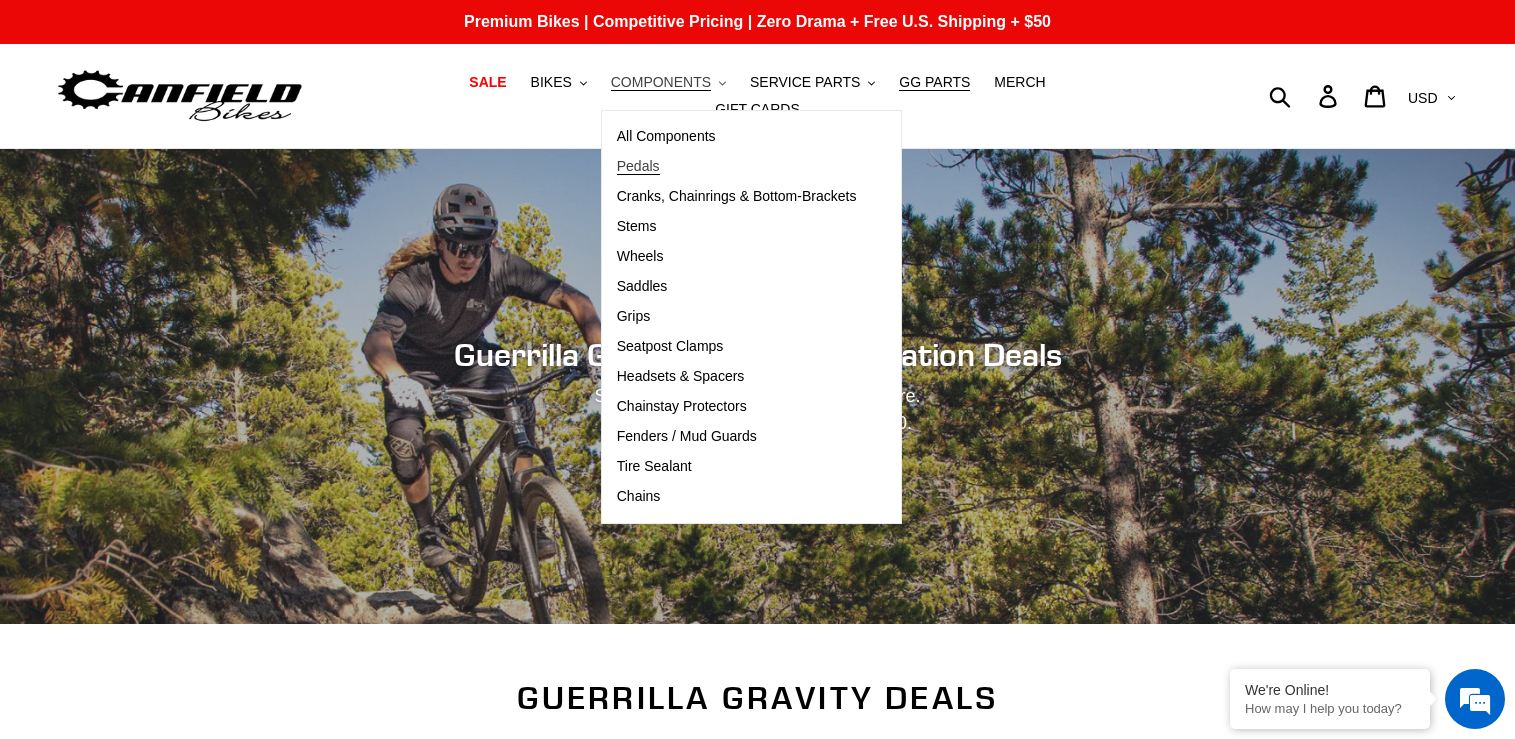 scroll, scrollTop: 0, scrollLeft: 0, axis: both 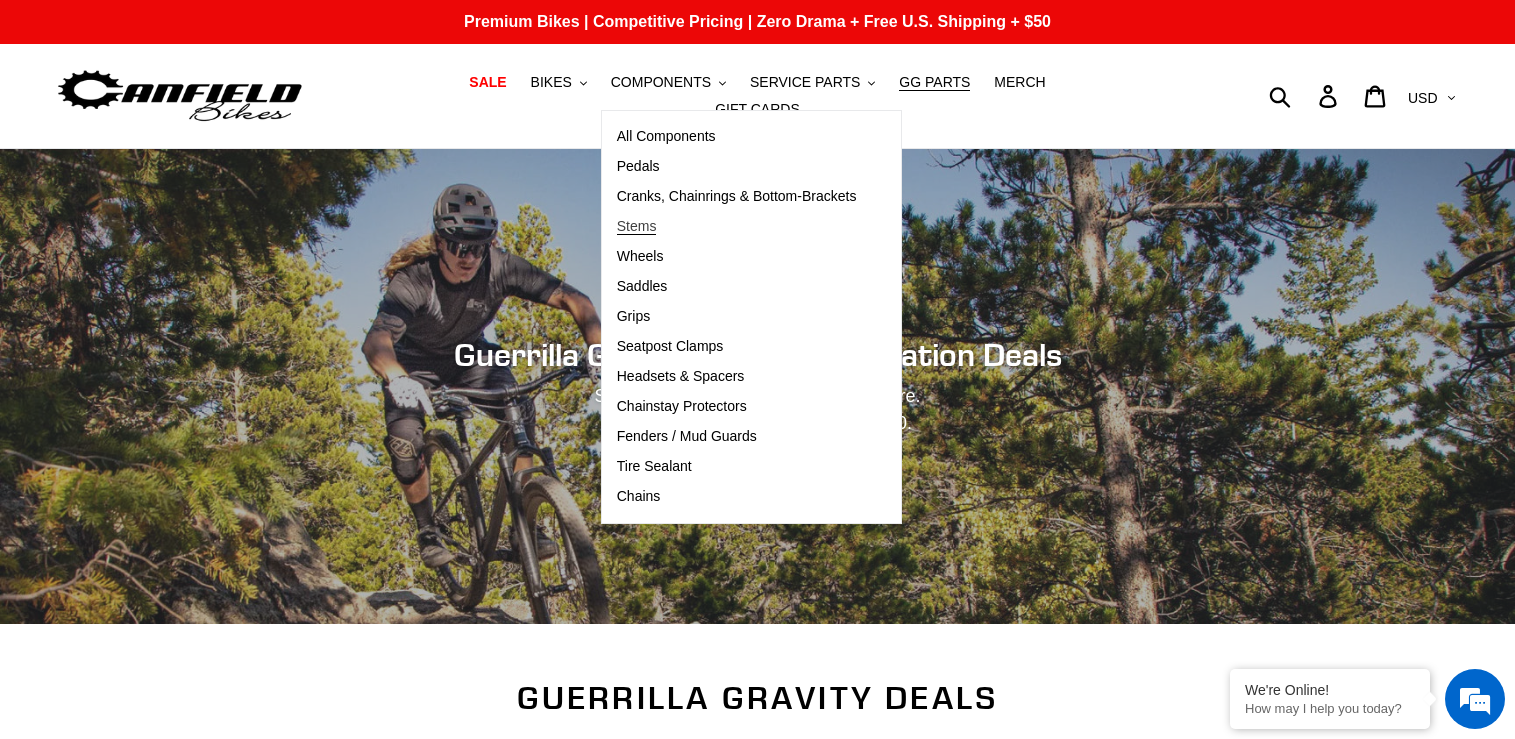 click on "Stems" at bounding box center [637, 226] 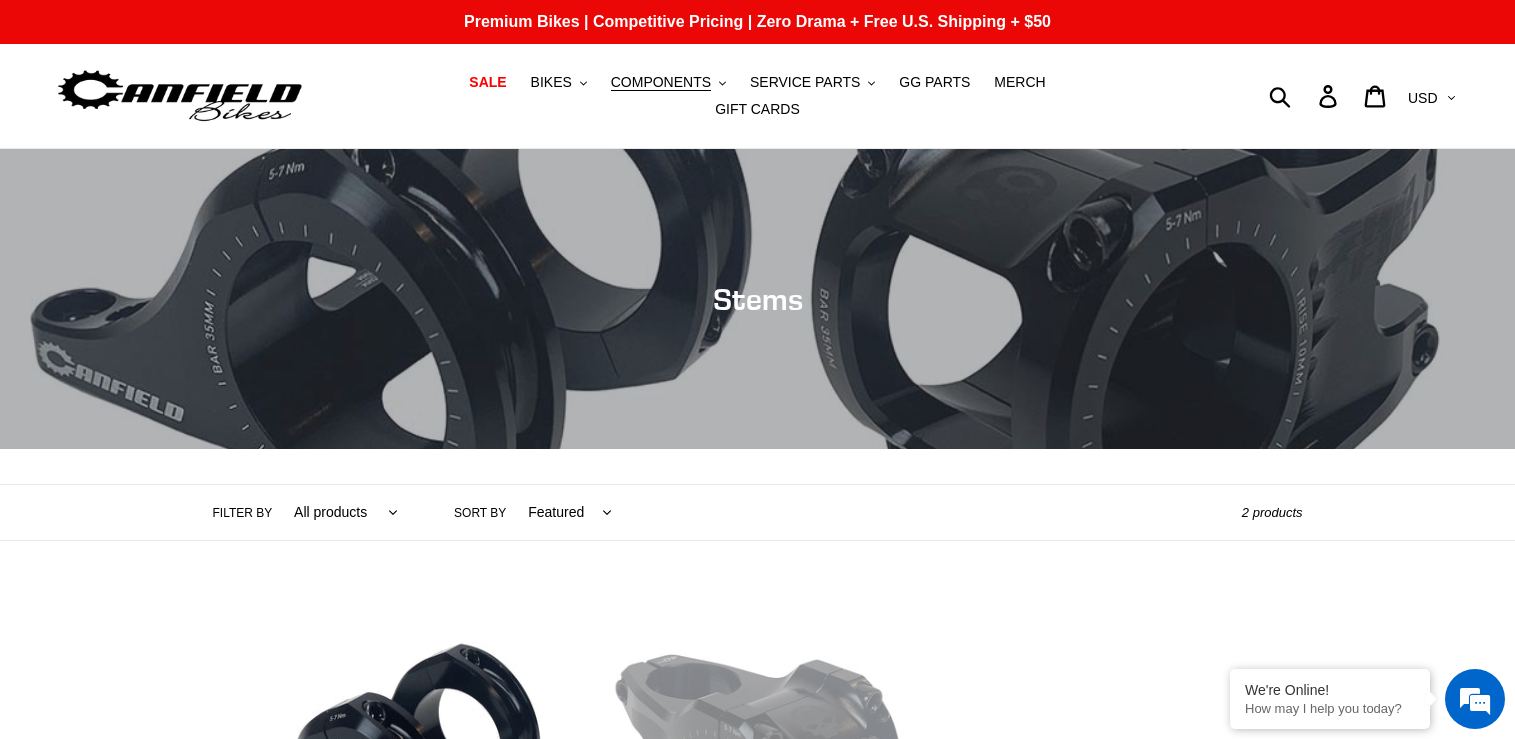 scroll, scrollTop: 0, scrollLeft: 0, axis: both 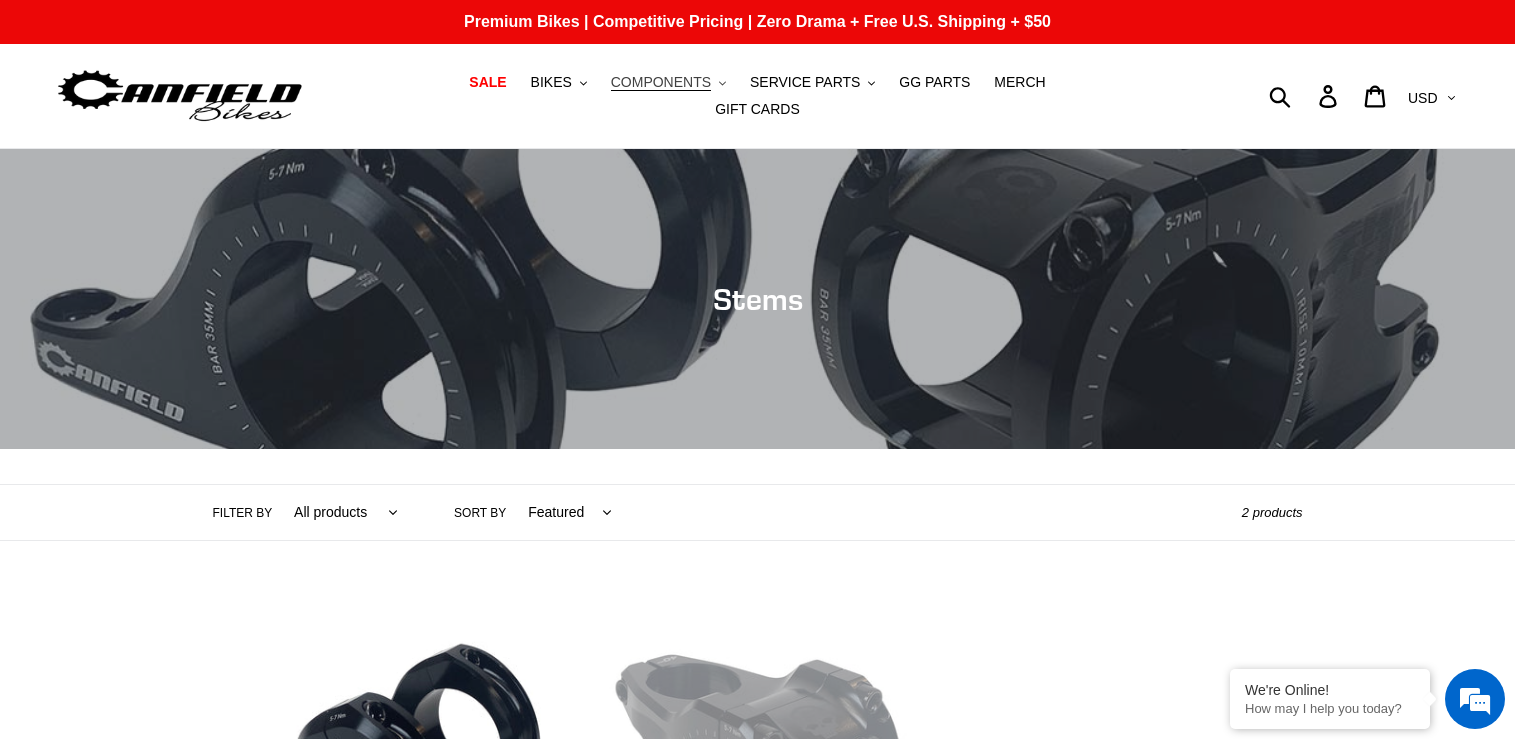 click on "COMPONENTS" at bounding box center (661, 82) 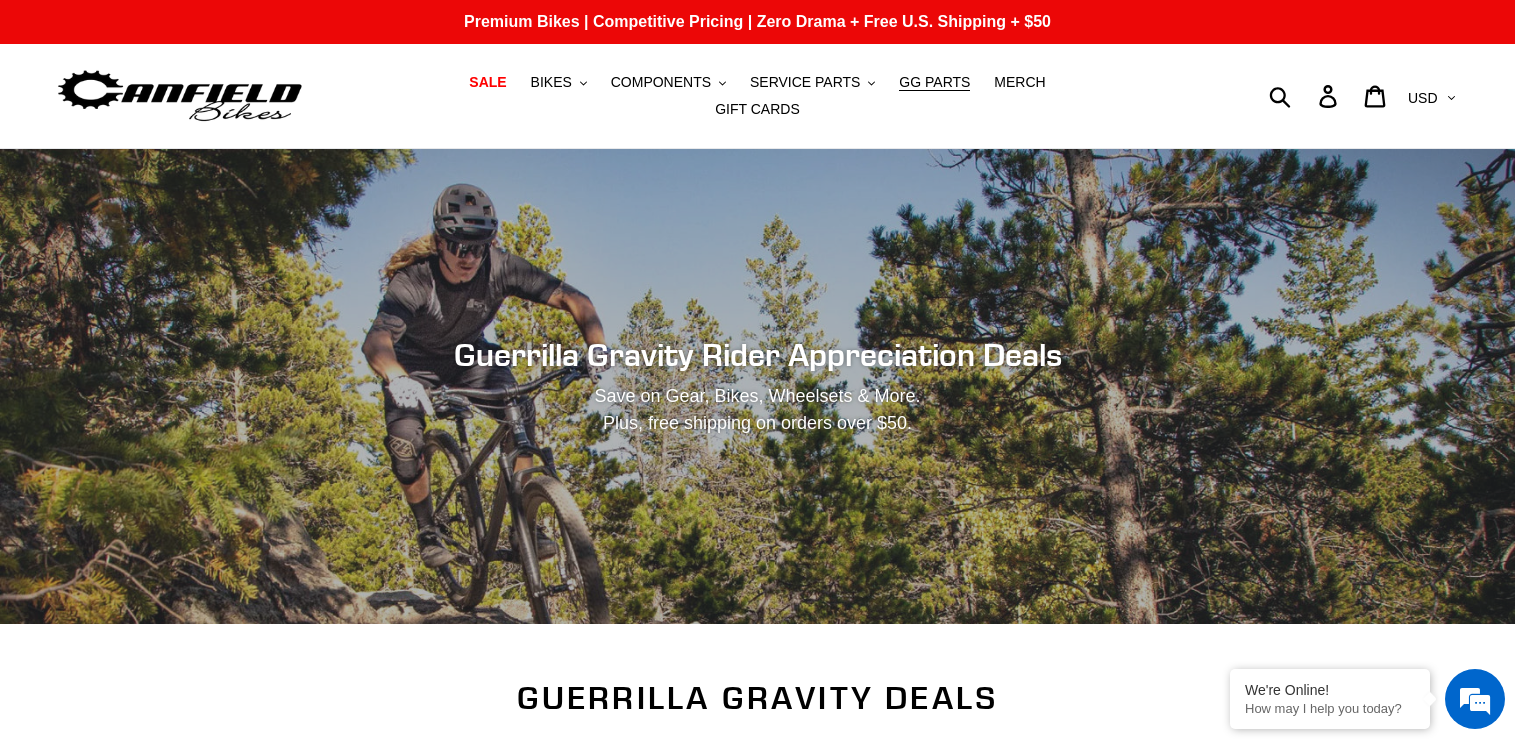 scroll, scrollTop: 0, scrollLeft: 0, axis: both 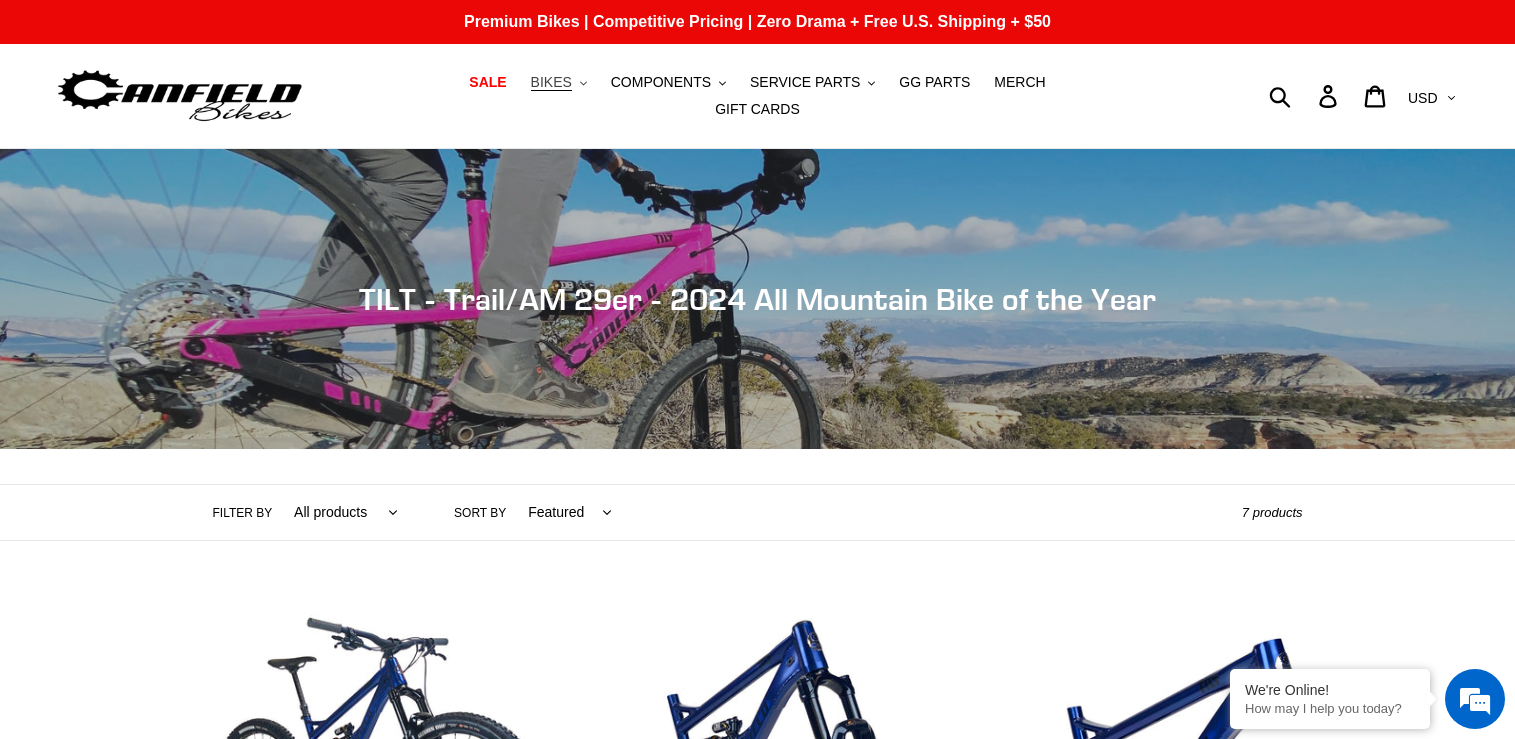 click on "BIKES" at bounding box center [551, 82] 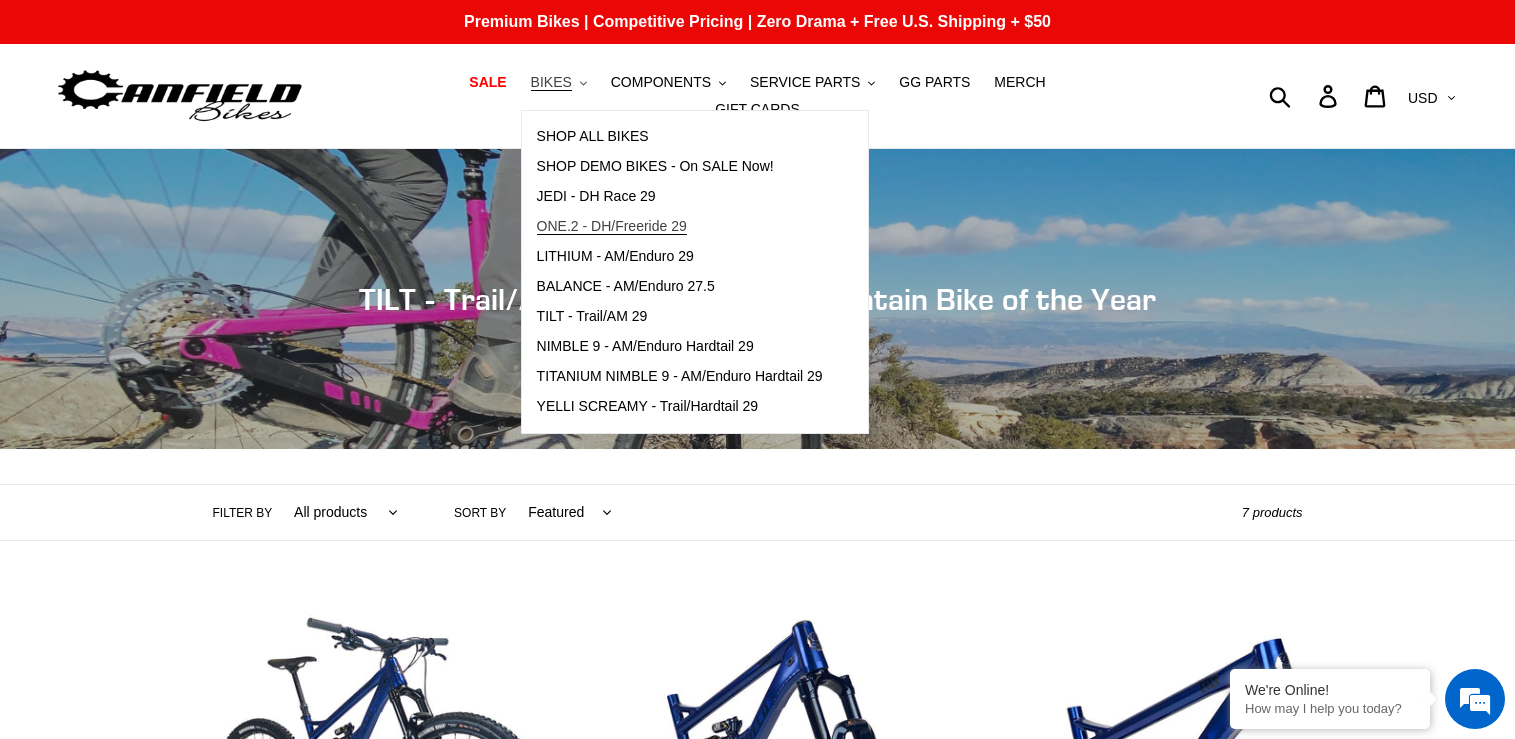 scroll, scrollTop: 0, scrollLeft: 0, axis: both 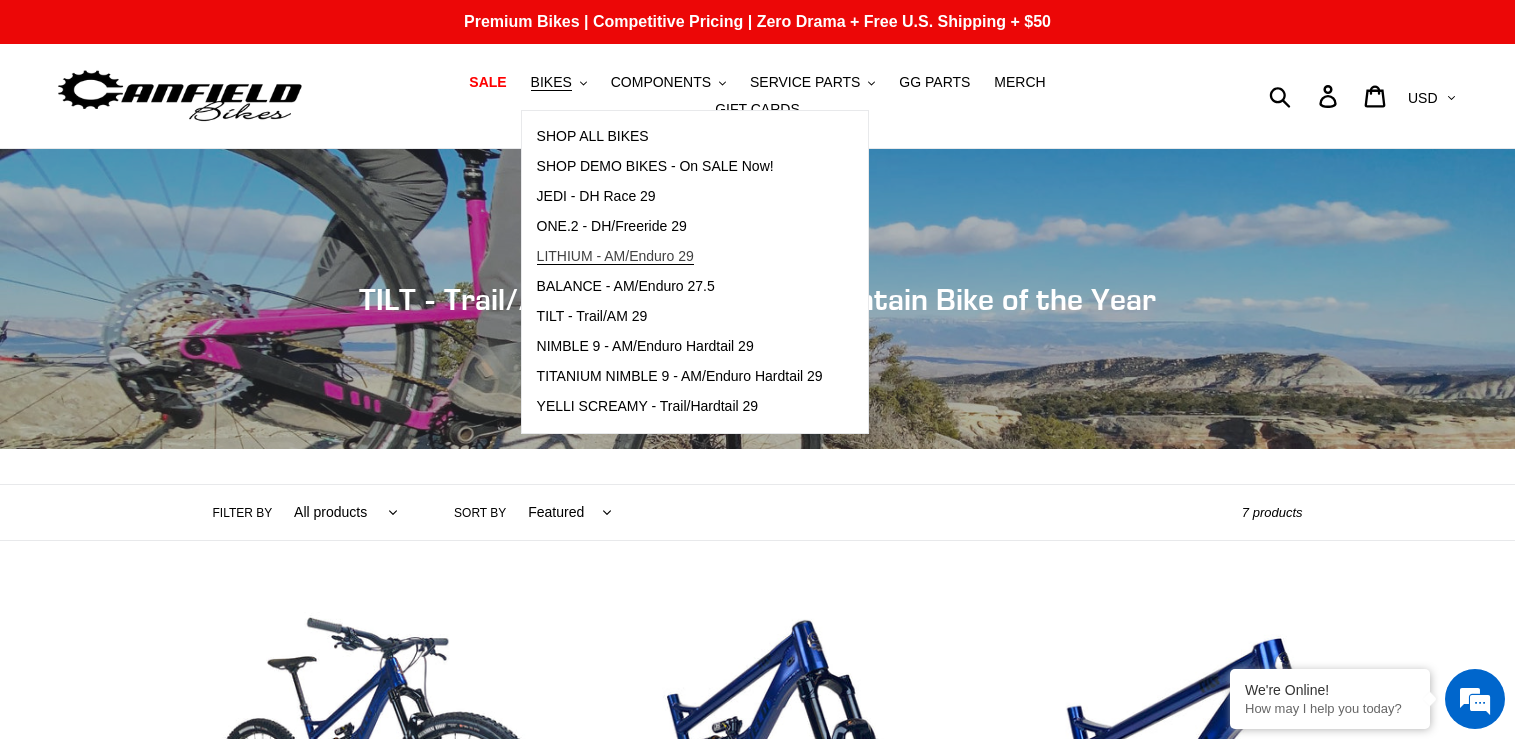 click on "LITHIUM - AM/Enduro 29" at bounding box center (615, 256) 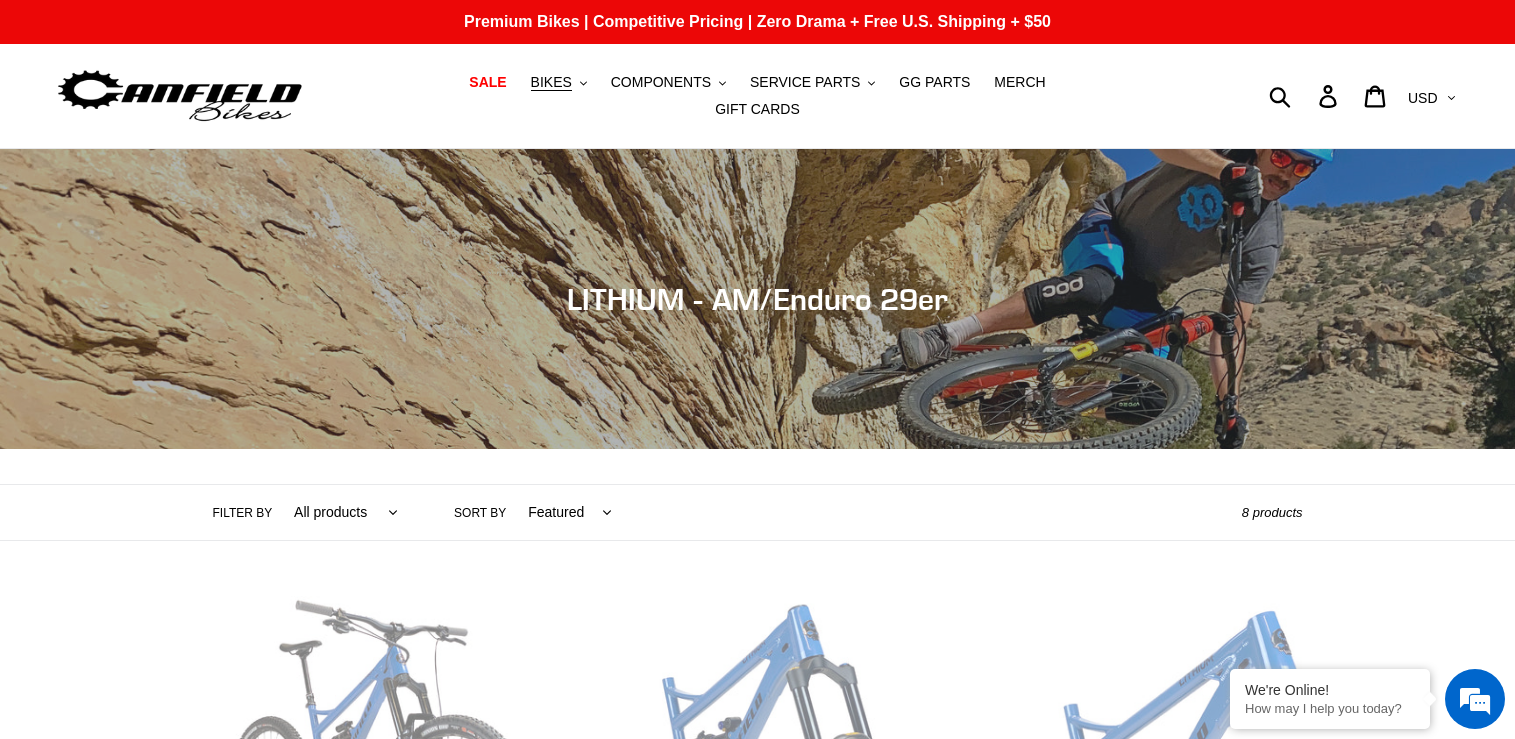 scroll, scrollTop: 0, scrollLeft: 0, axis: both 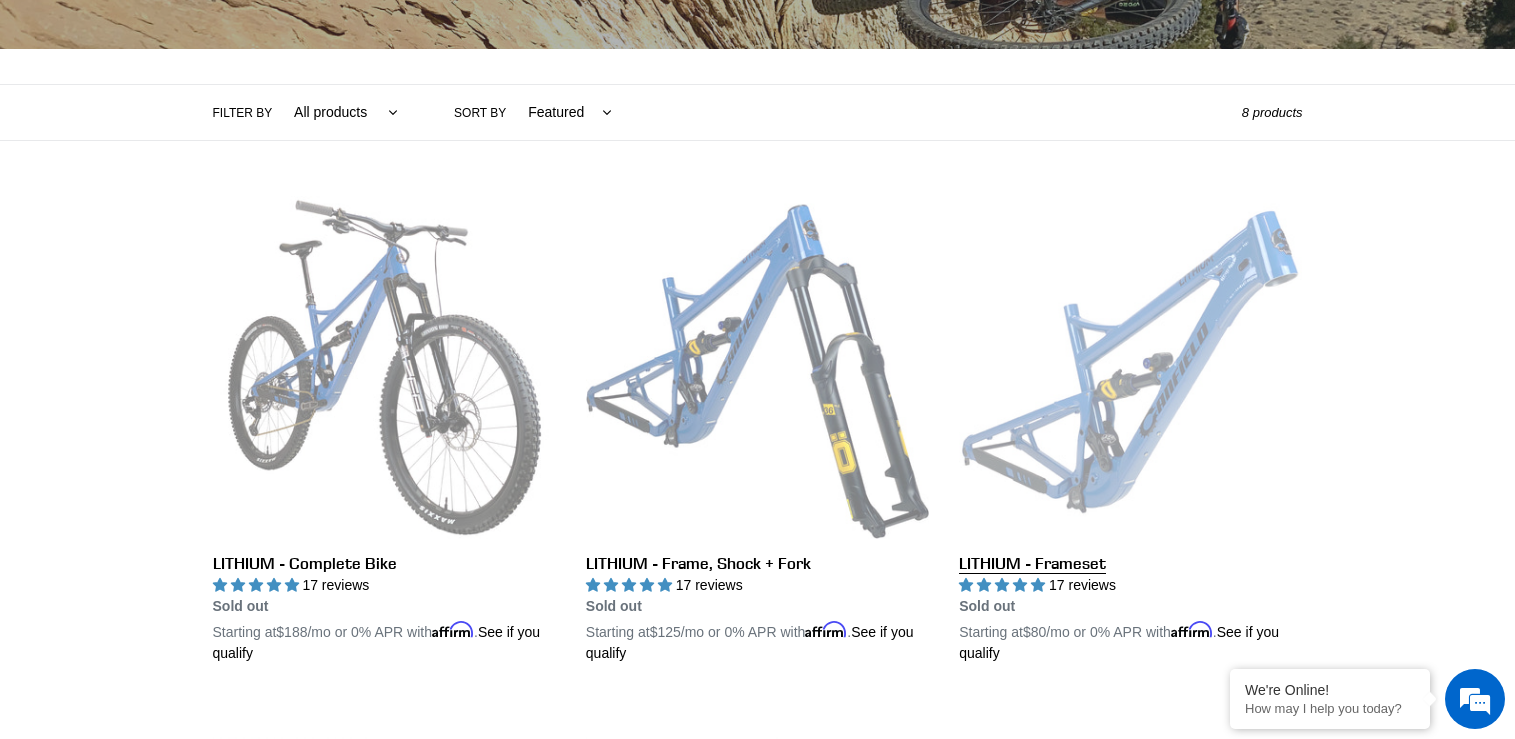 click on "LITHIUM - Frameset" at bounding box center (1130, 430) 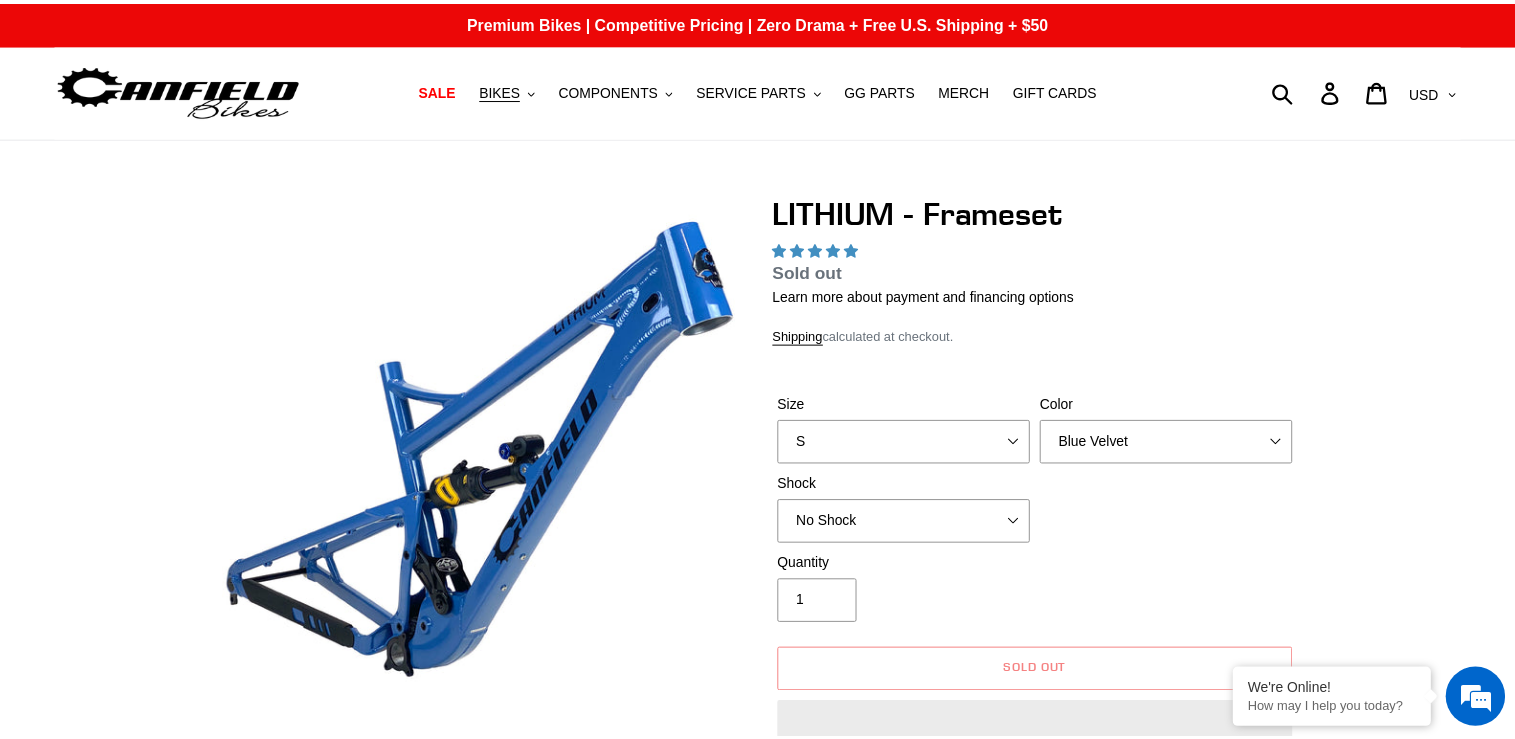 scroll, scrollTop: 0, scrollLeft: 0, axis: both 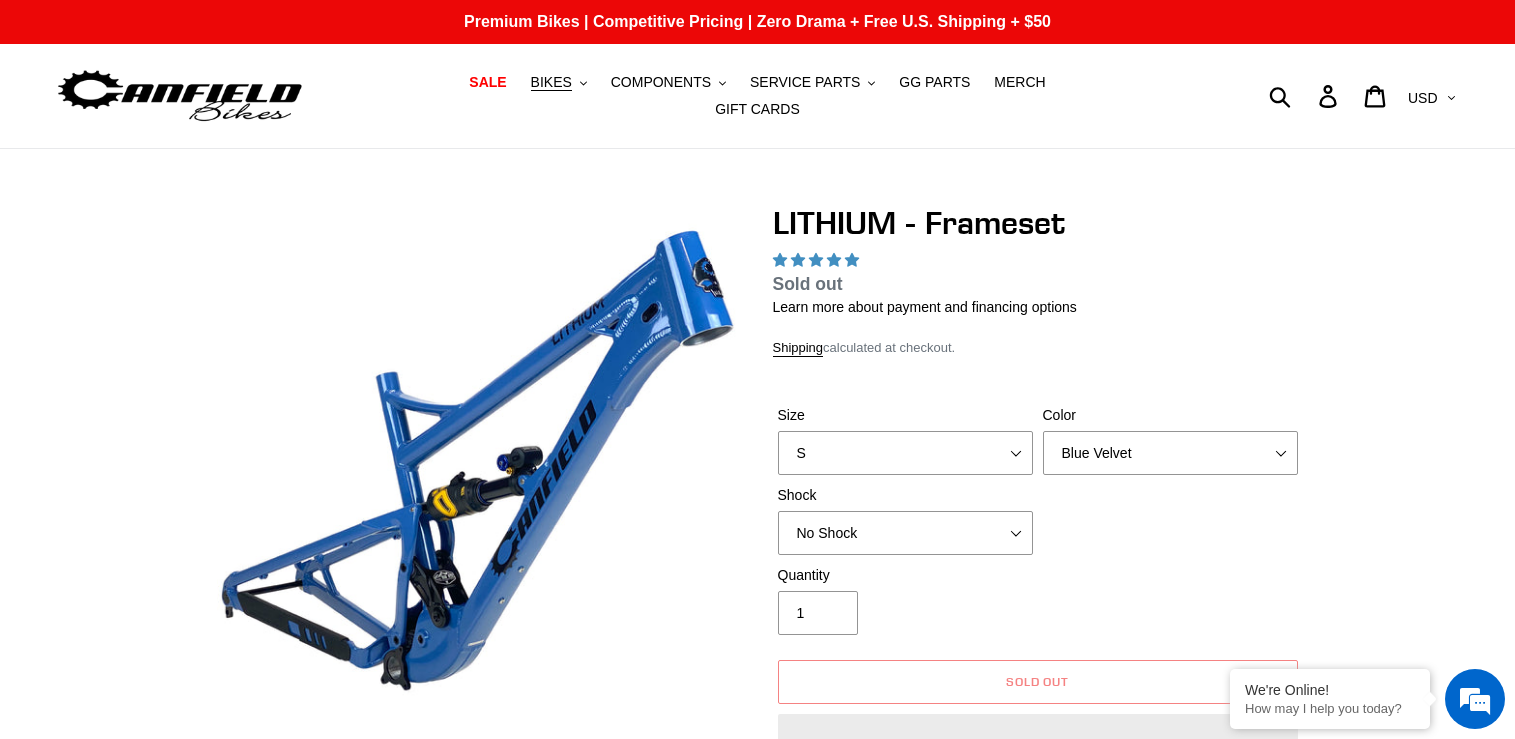 select on "highest-rating" 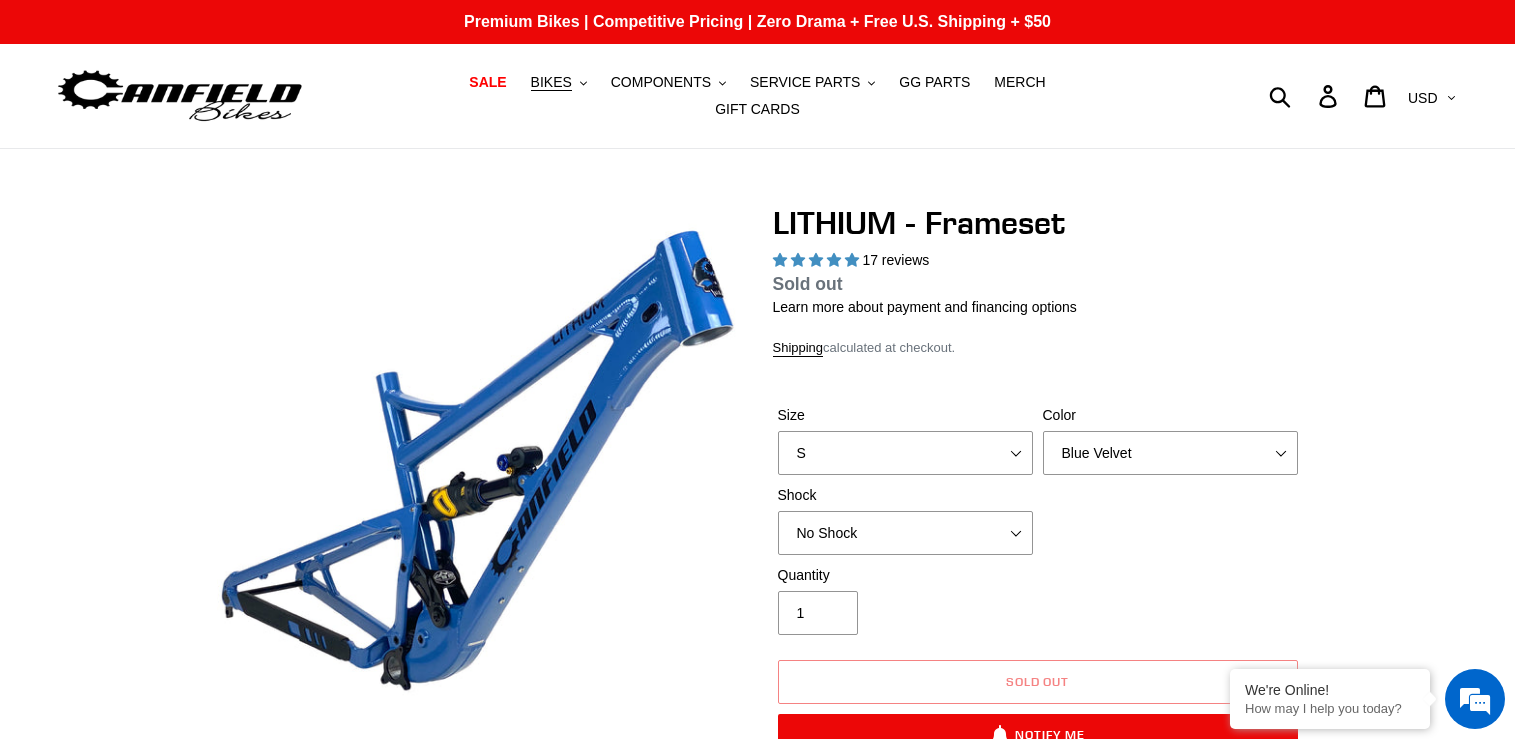 scroll, scrollTop: 0, scrollLeft: 0, axis: both 